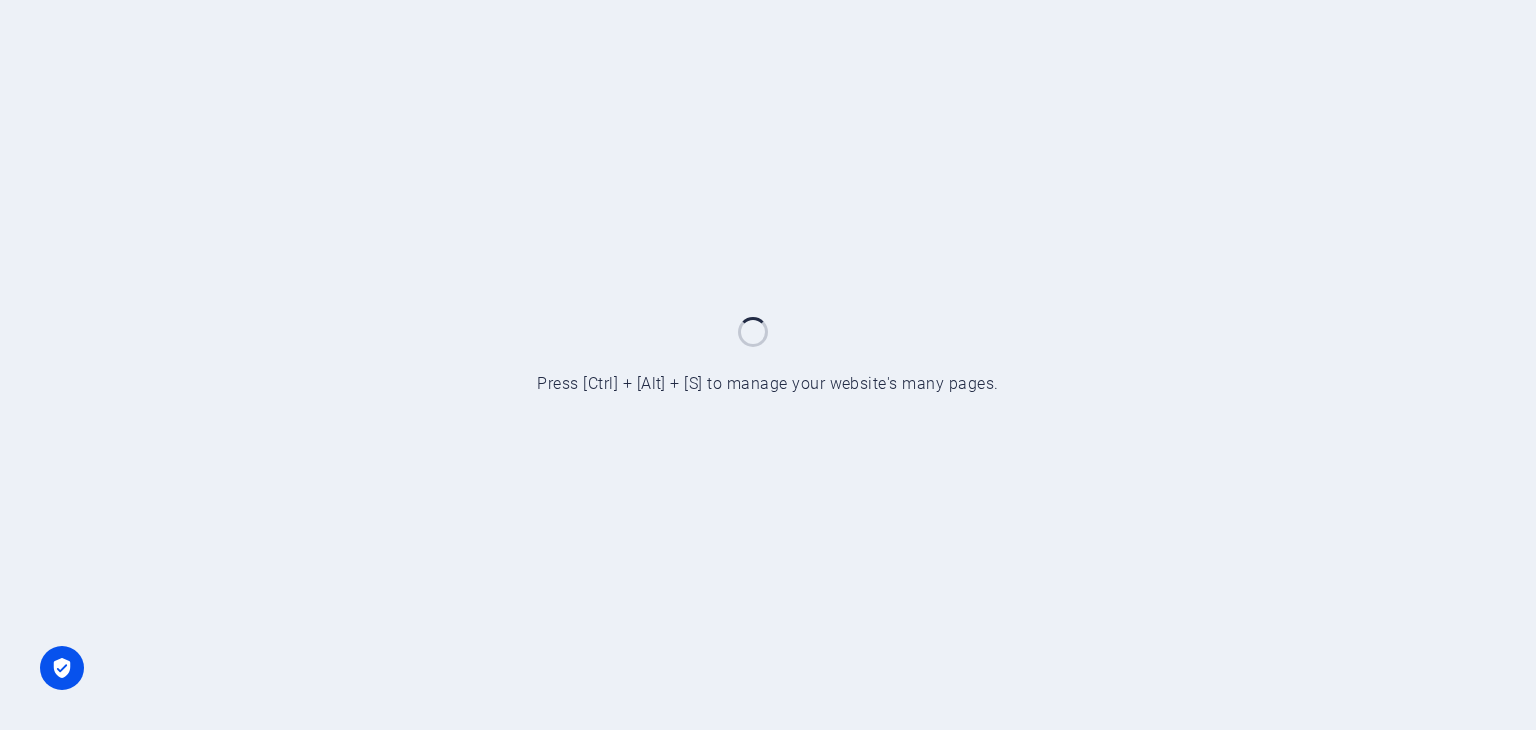 scroll, scrollTop: 0, scrollLeft: 0, axis: both 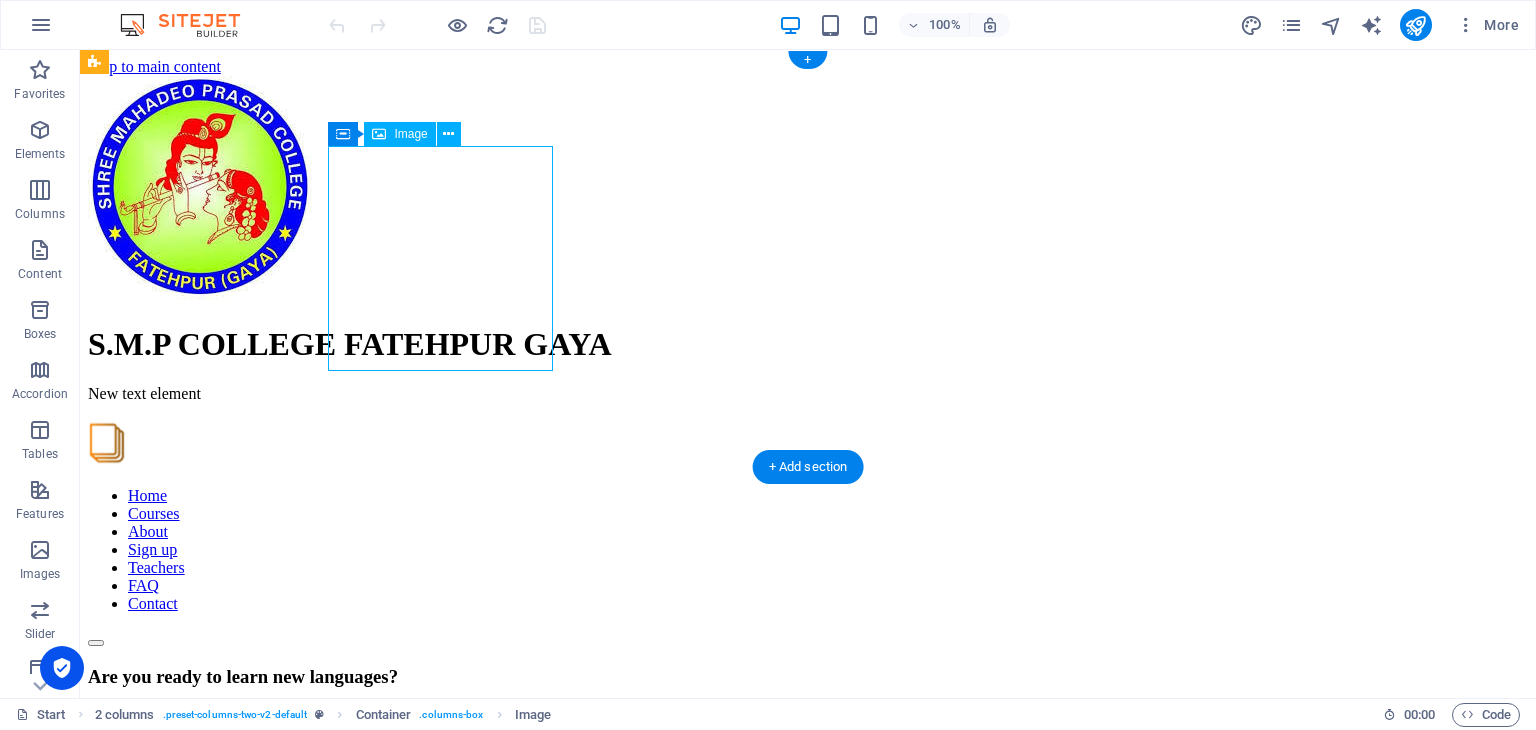 drag, startPoint x: 426, startPoint y: 242, endPoint x: 326, endPoint y: 152, distance: 134.53624 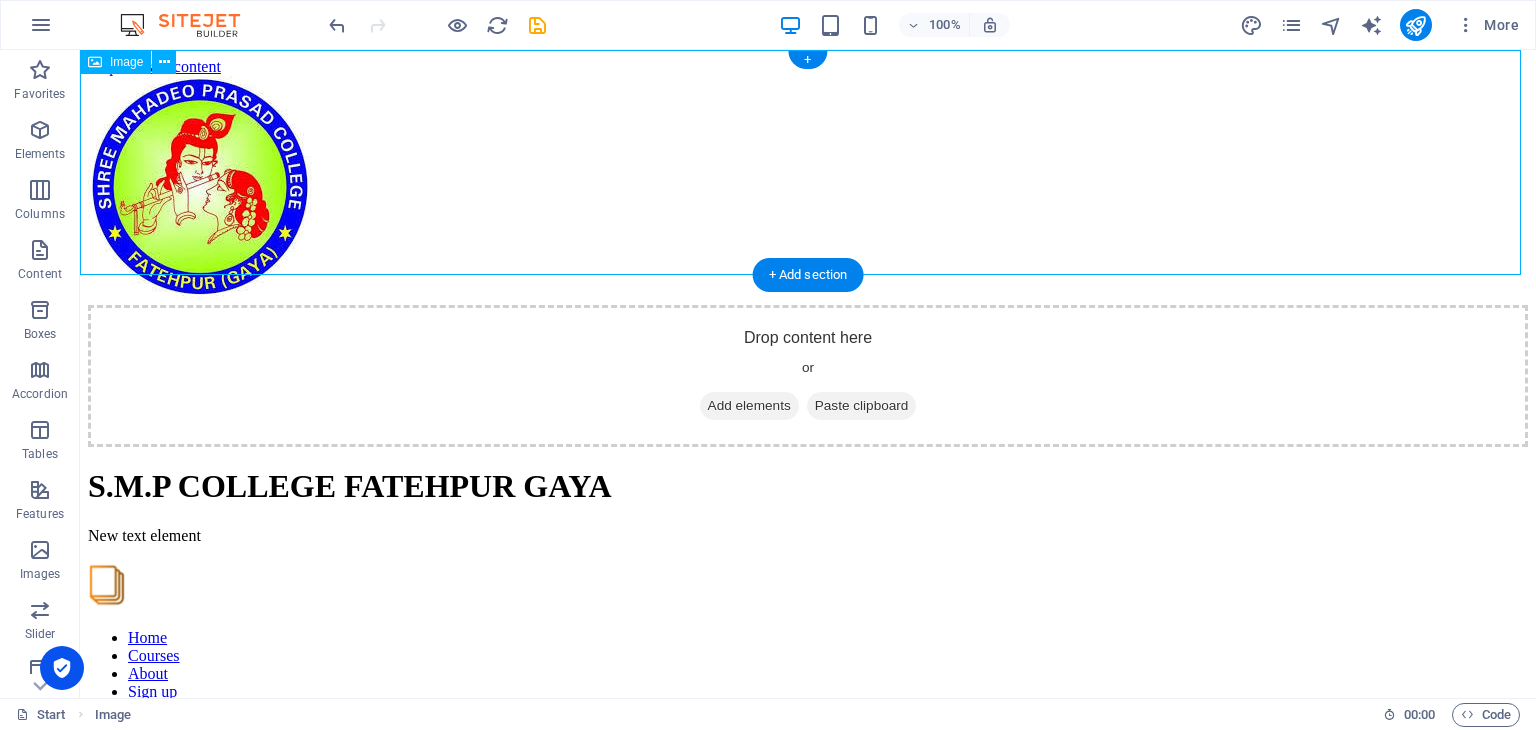click at bounding box center (808, 190) 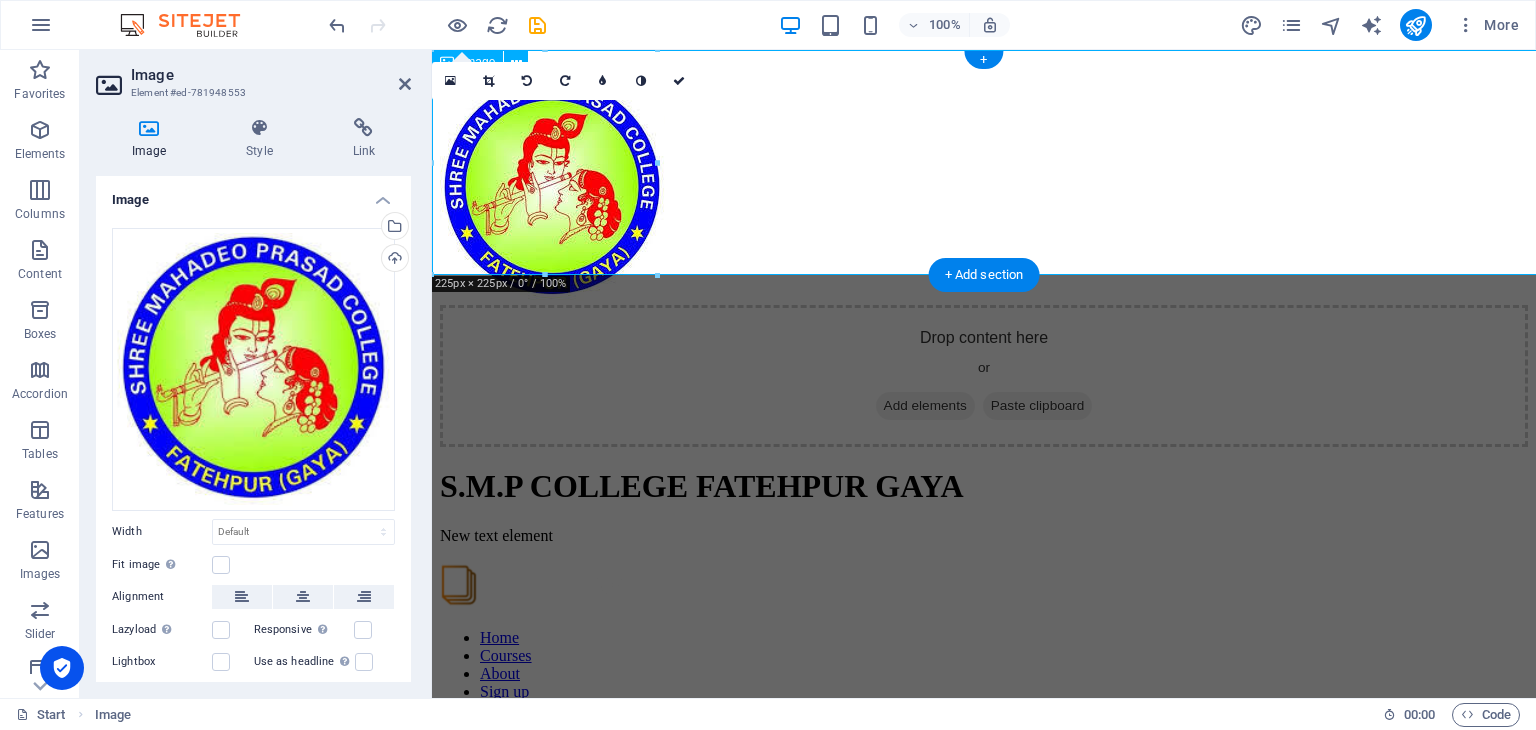click at bounding box center [984, 190] 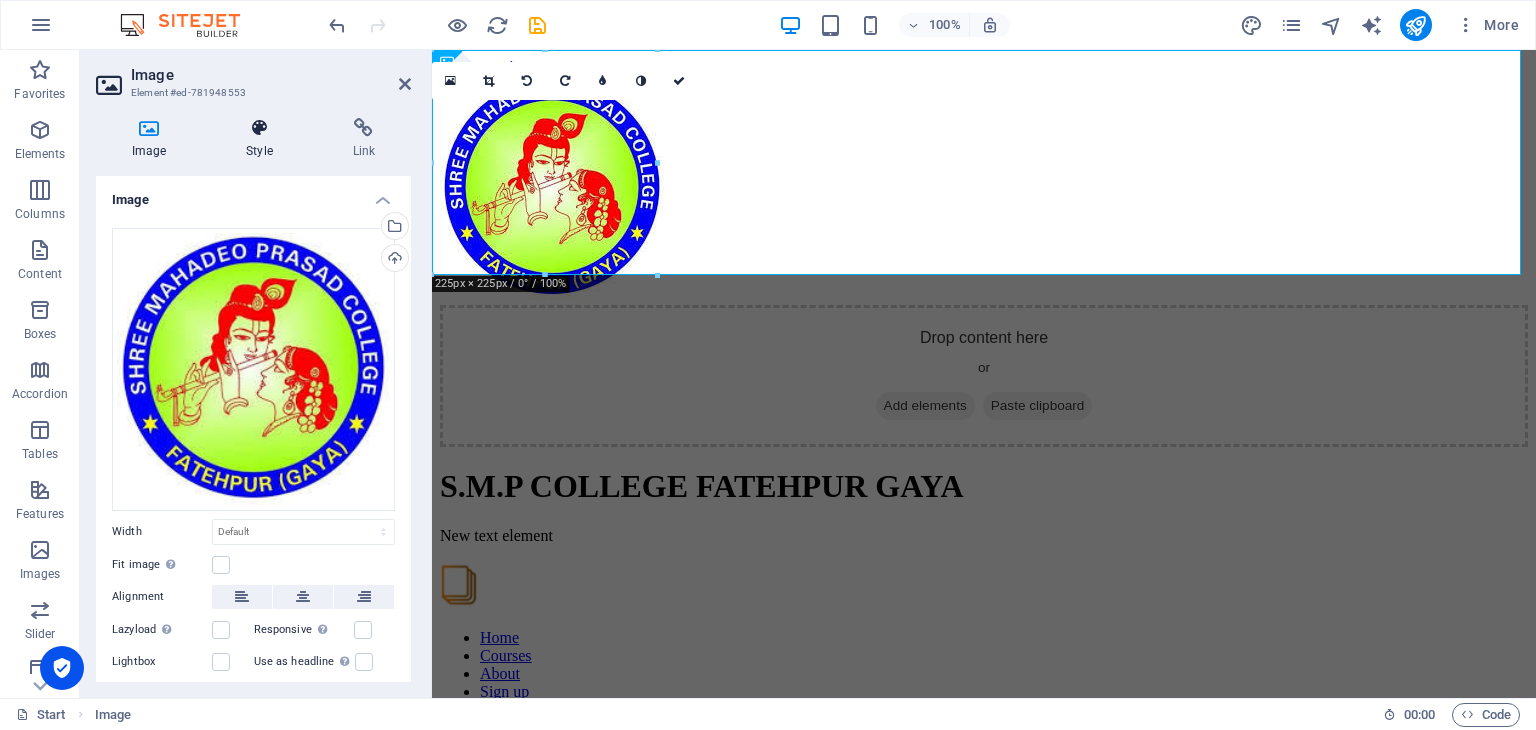 click at bounding box center [259, 128] 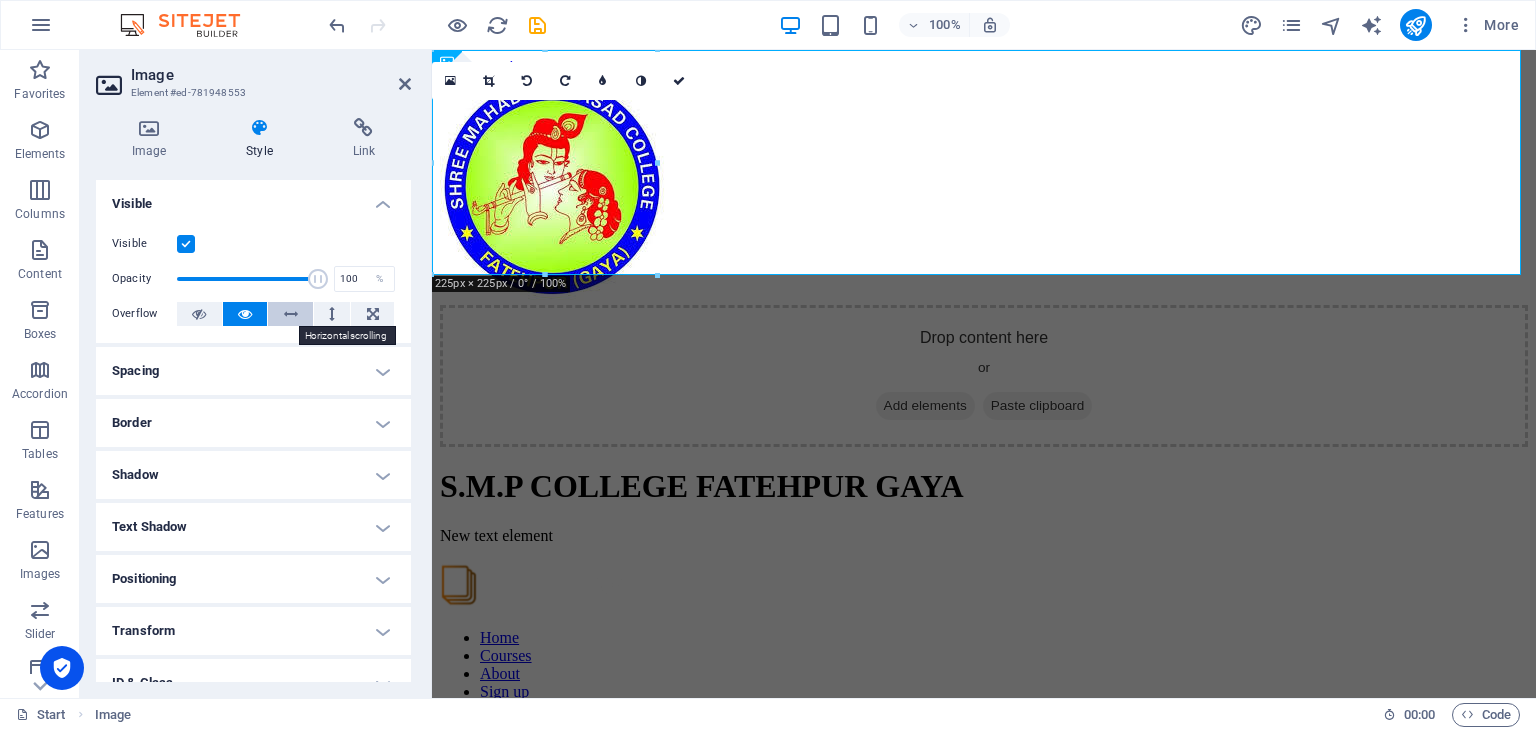 click at bounding box center (291, 314) 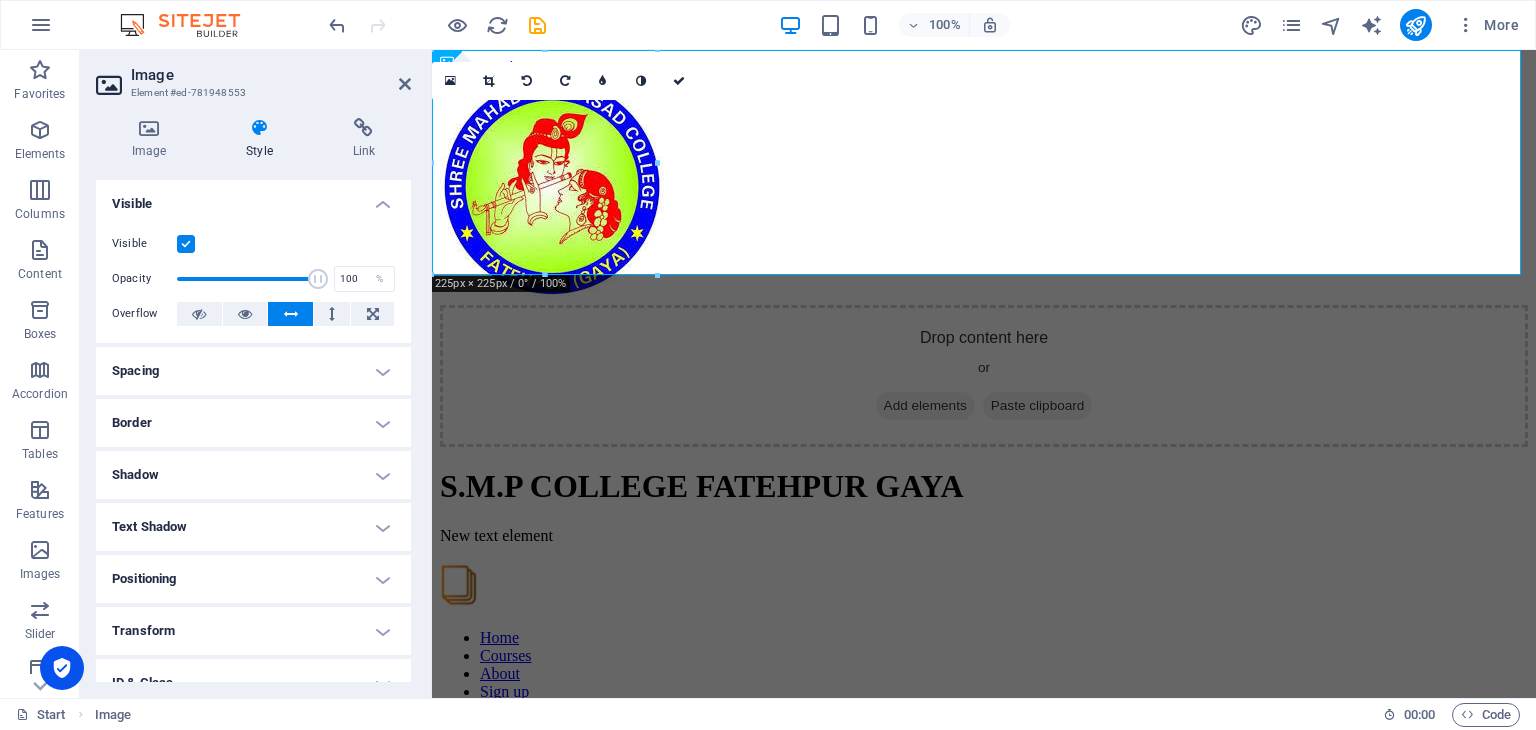 click on "Image Element #ed-781948553" at bounding box center [253, 76] 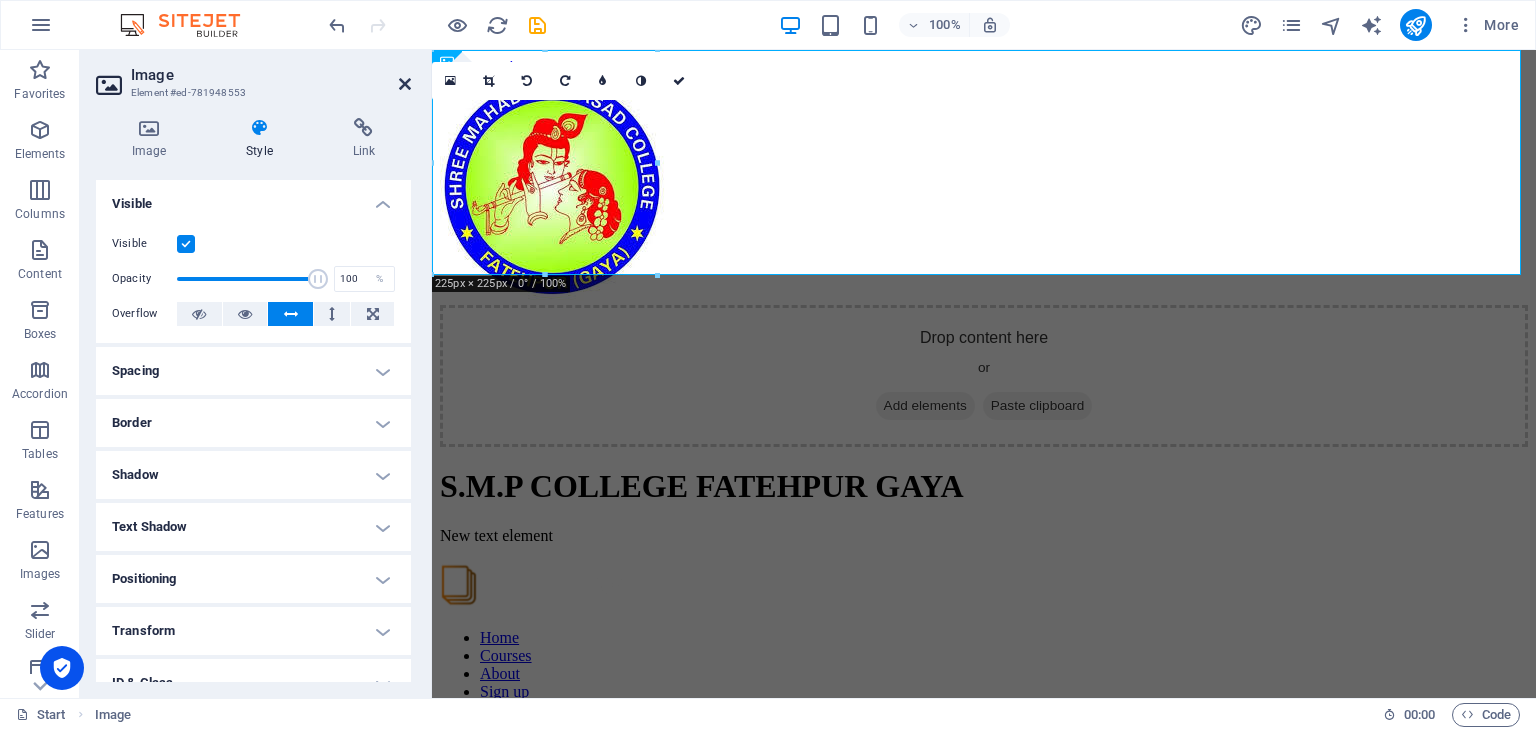 click at bounding box center [405, 84] 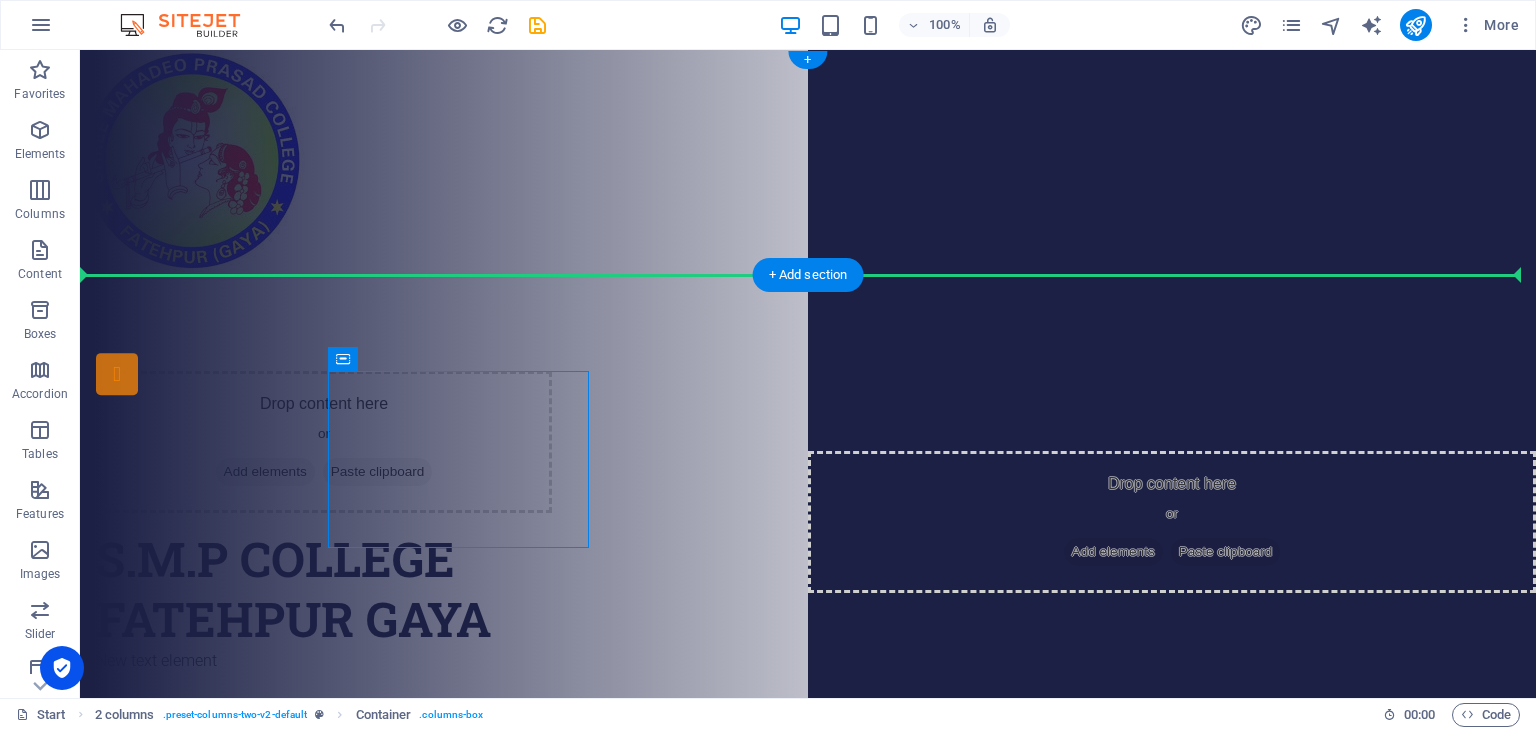 drag, startPoint x: 440, startPoint y: 429, endPoint x: 566, endPoint y: 194, distance: 266.6477 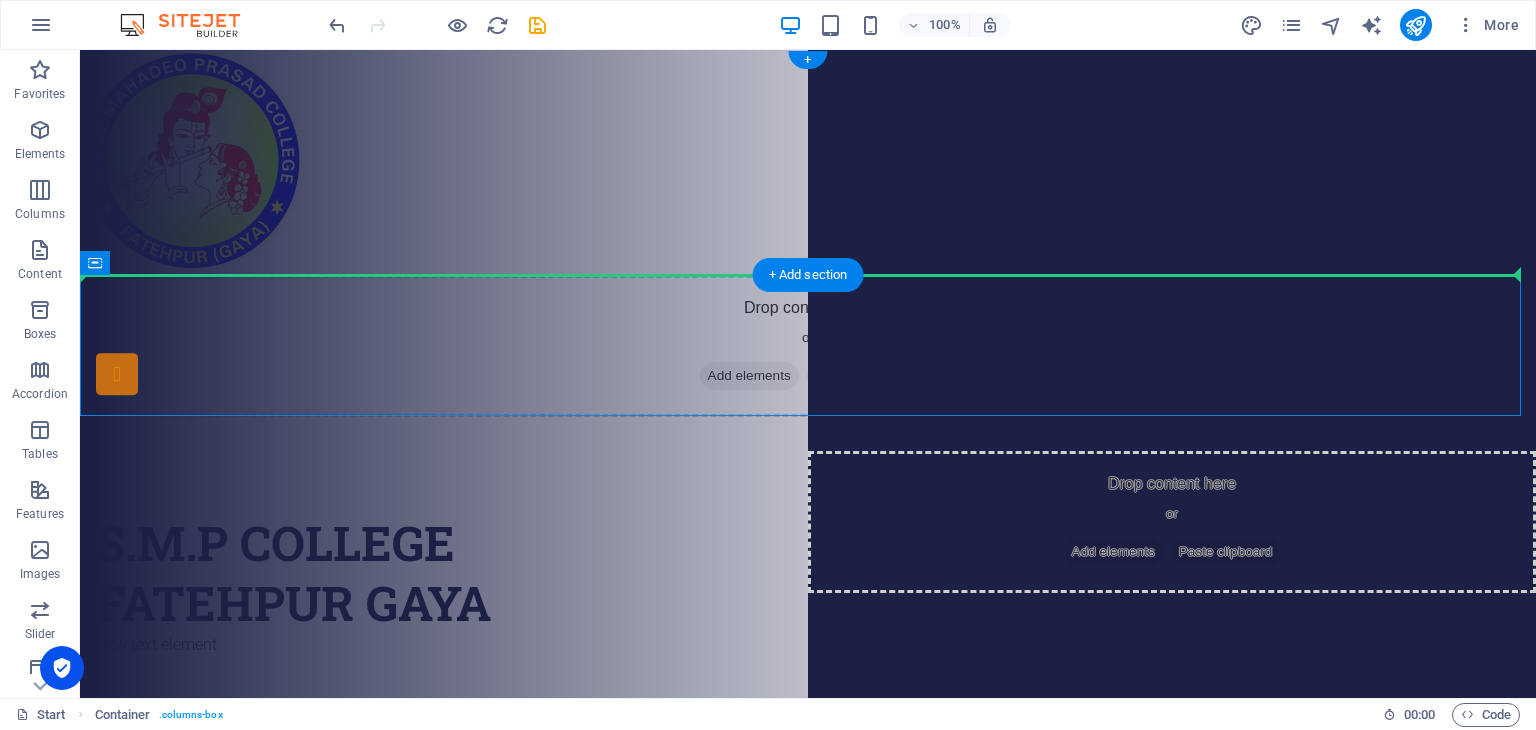 drag, startPoint x: 504, startPoint y: 376, endPoint x: 616, endPoint y: 205, distance: 204.4138 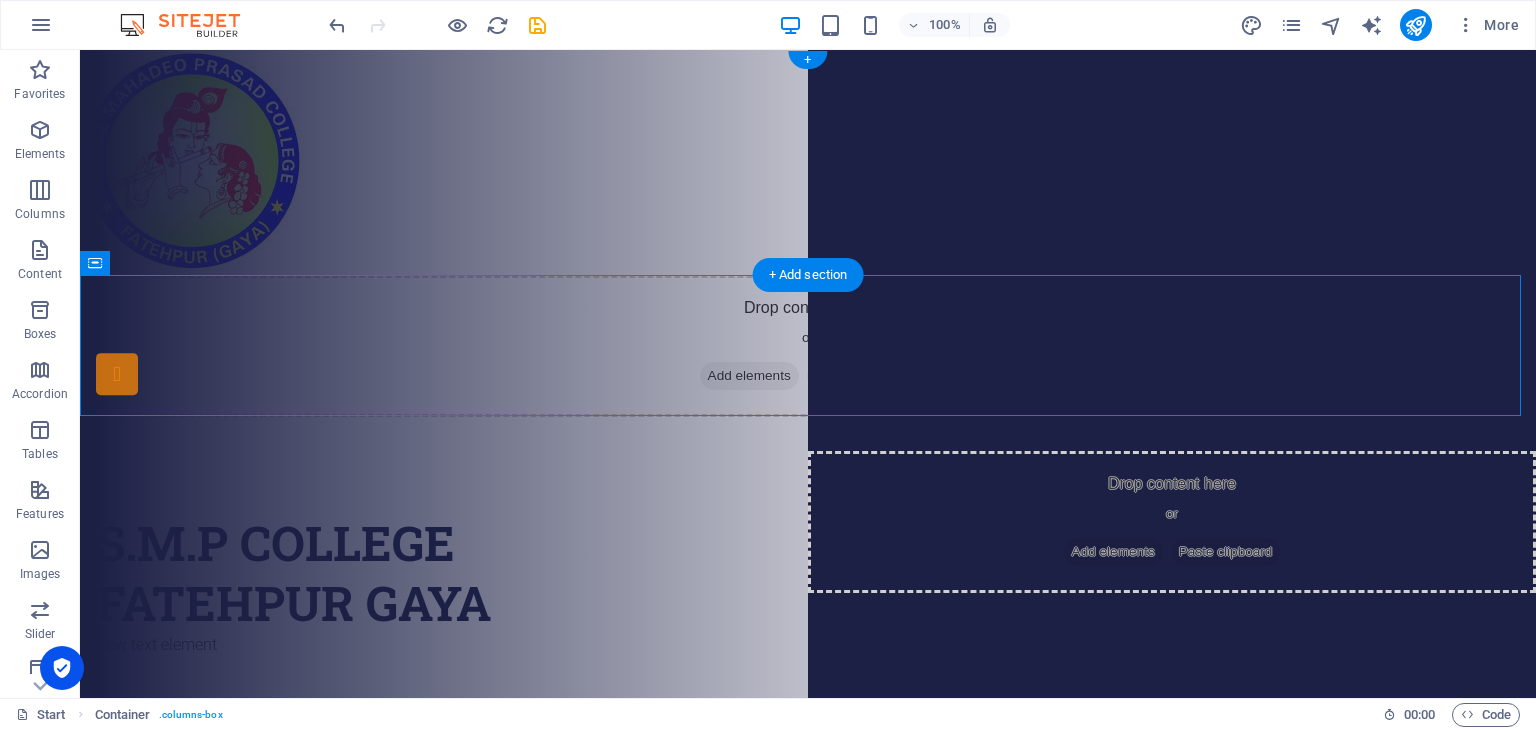 click at bounding box center [808, 162] 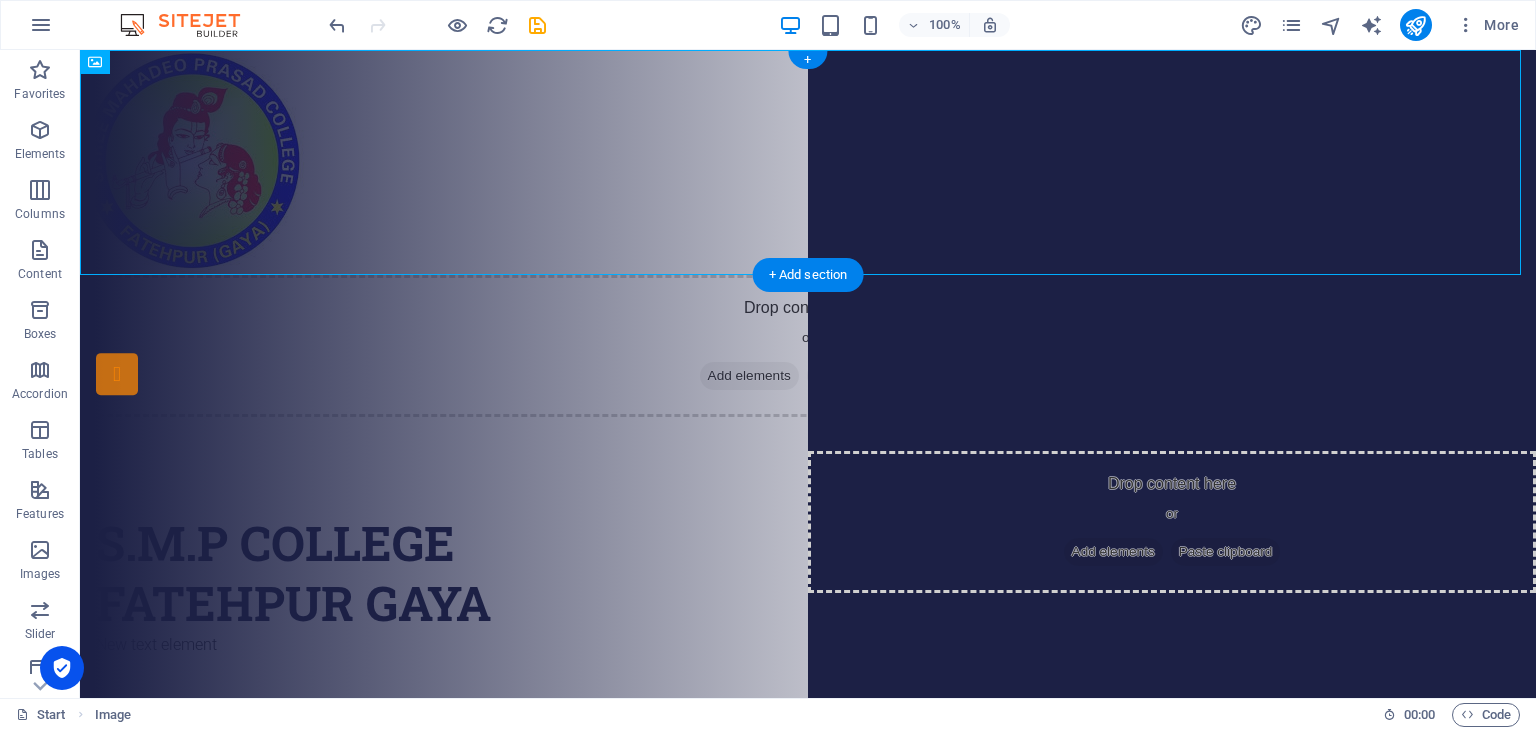 click at bounding box center (808, 162) 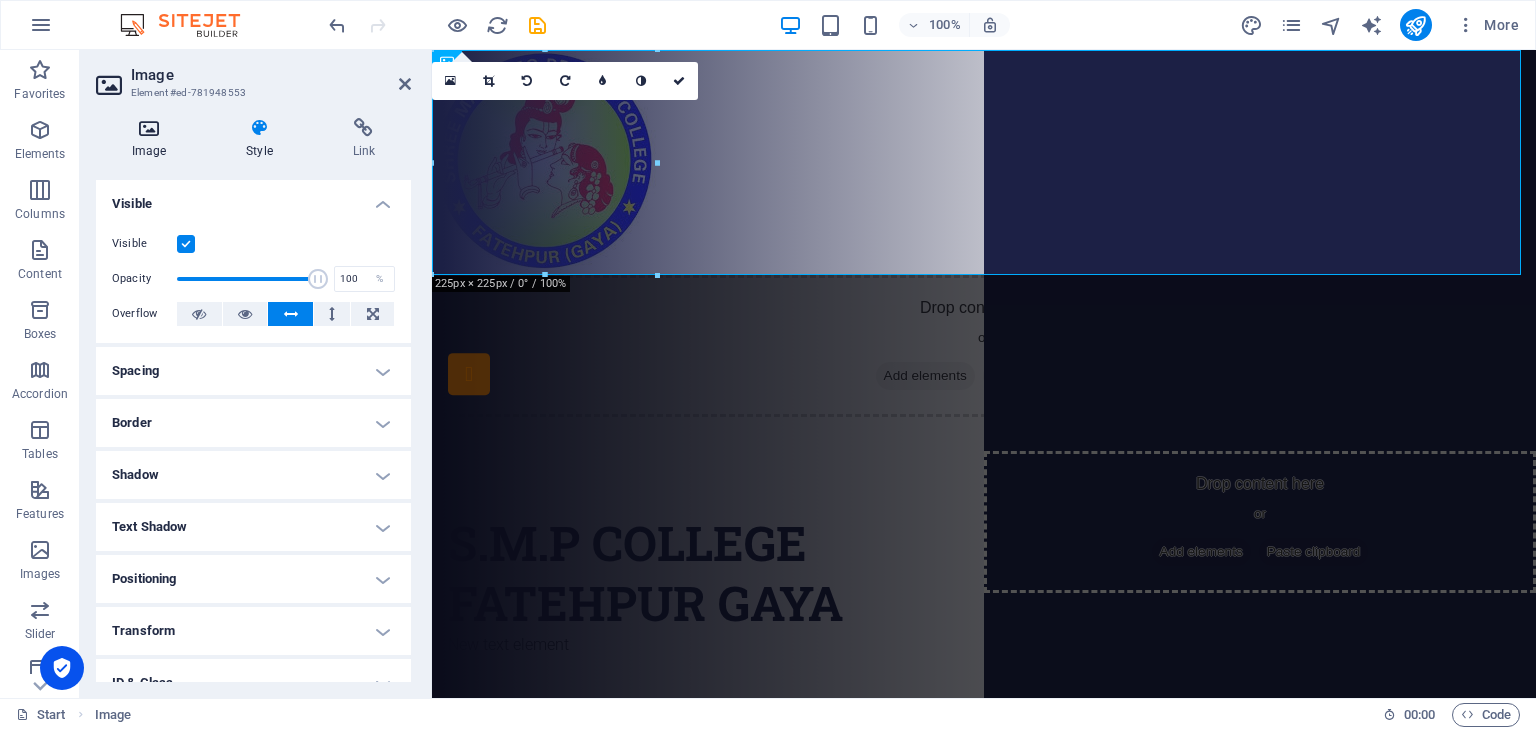 click at bounding box center (149, 128) 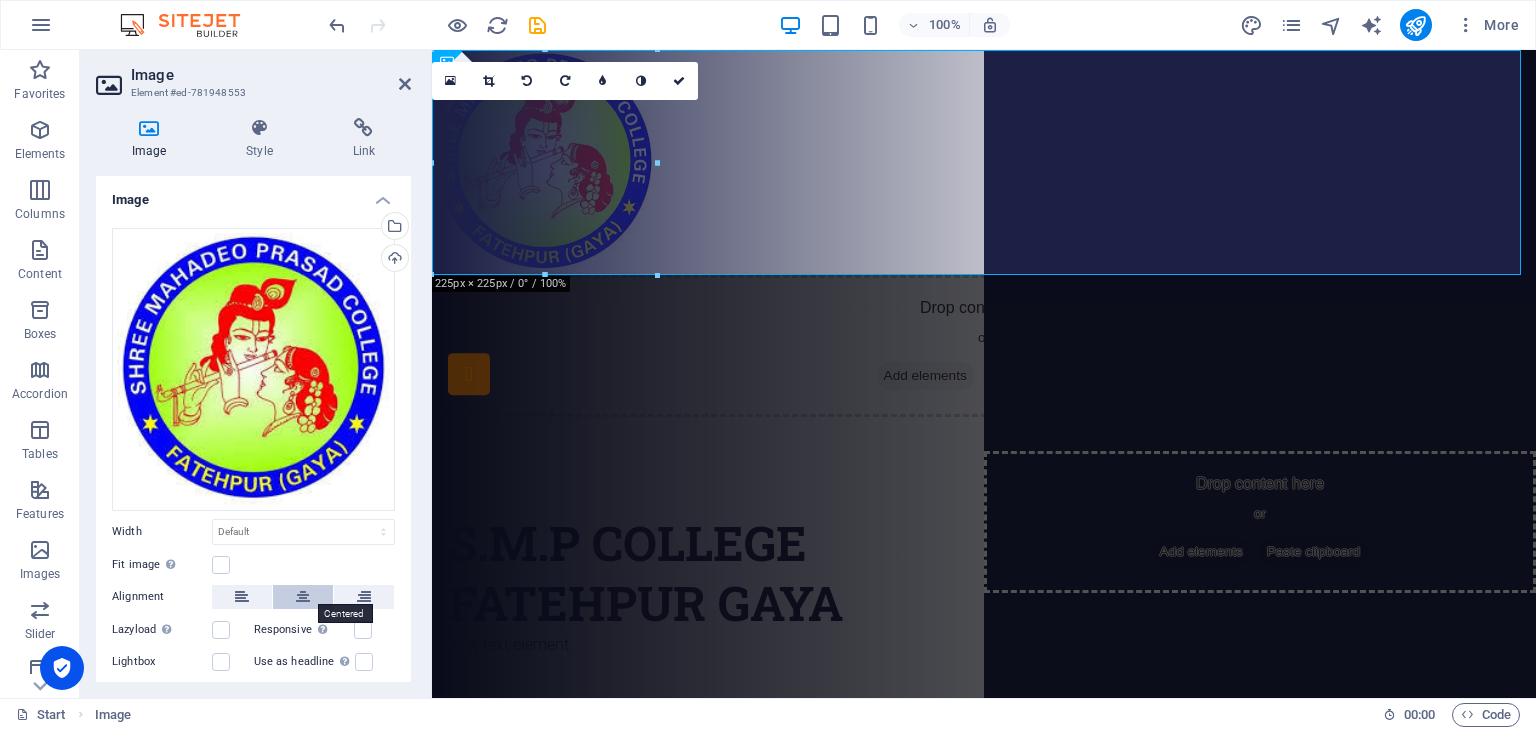 click at bounding box center (303, 597) 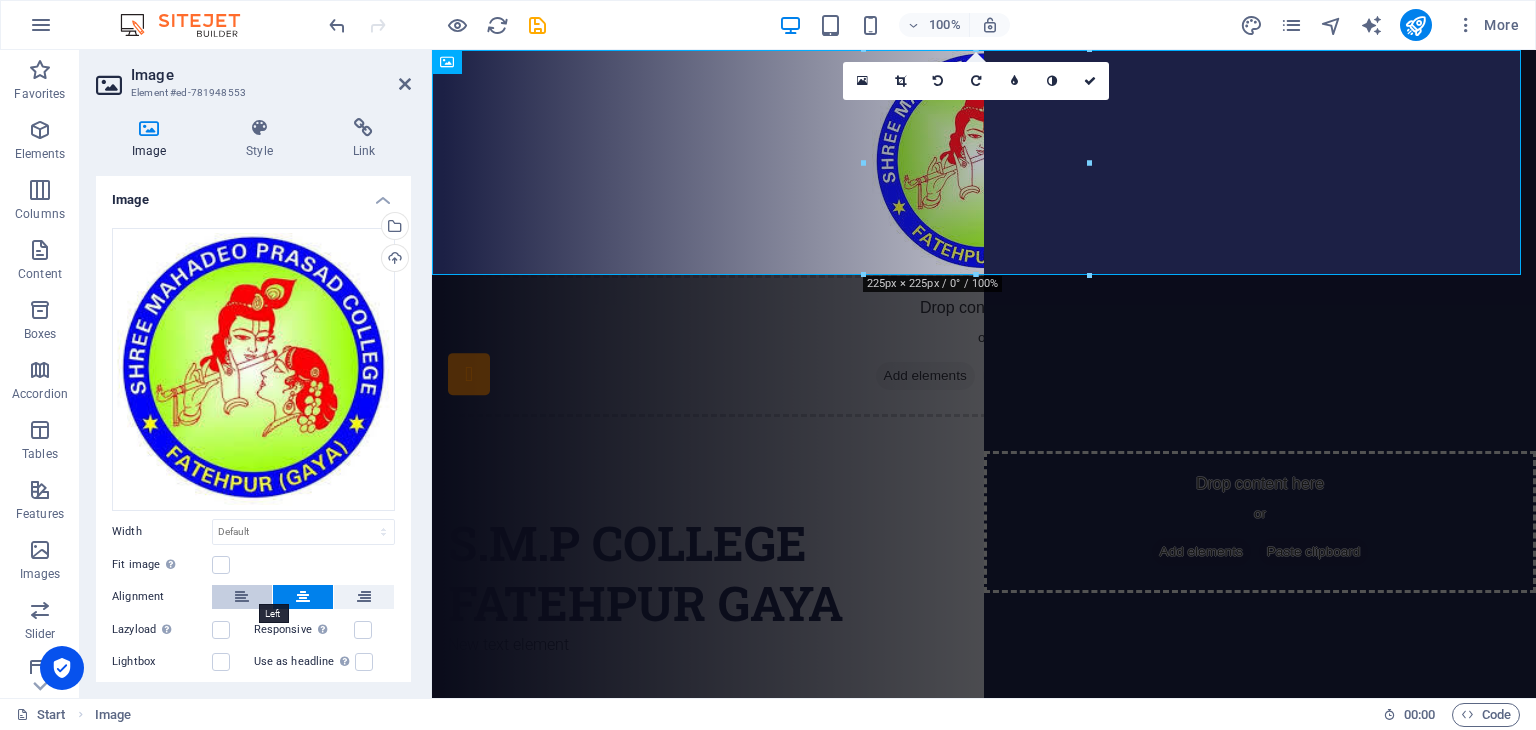 click at bounding box center (242, 597) 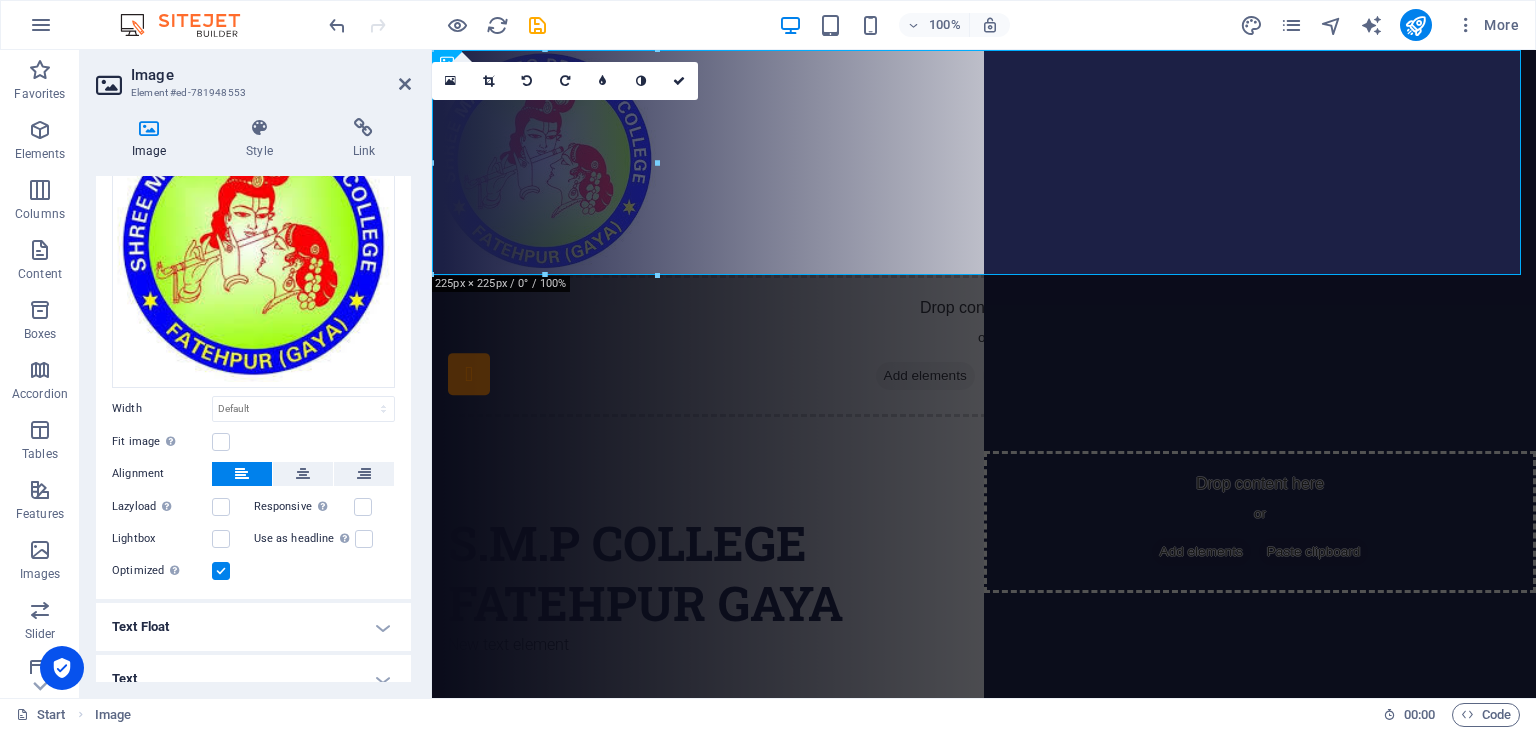 scroll, scrollTop: 139, scrollLeft: 0, axis: vertical 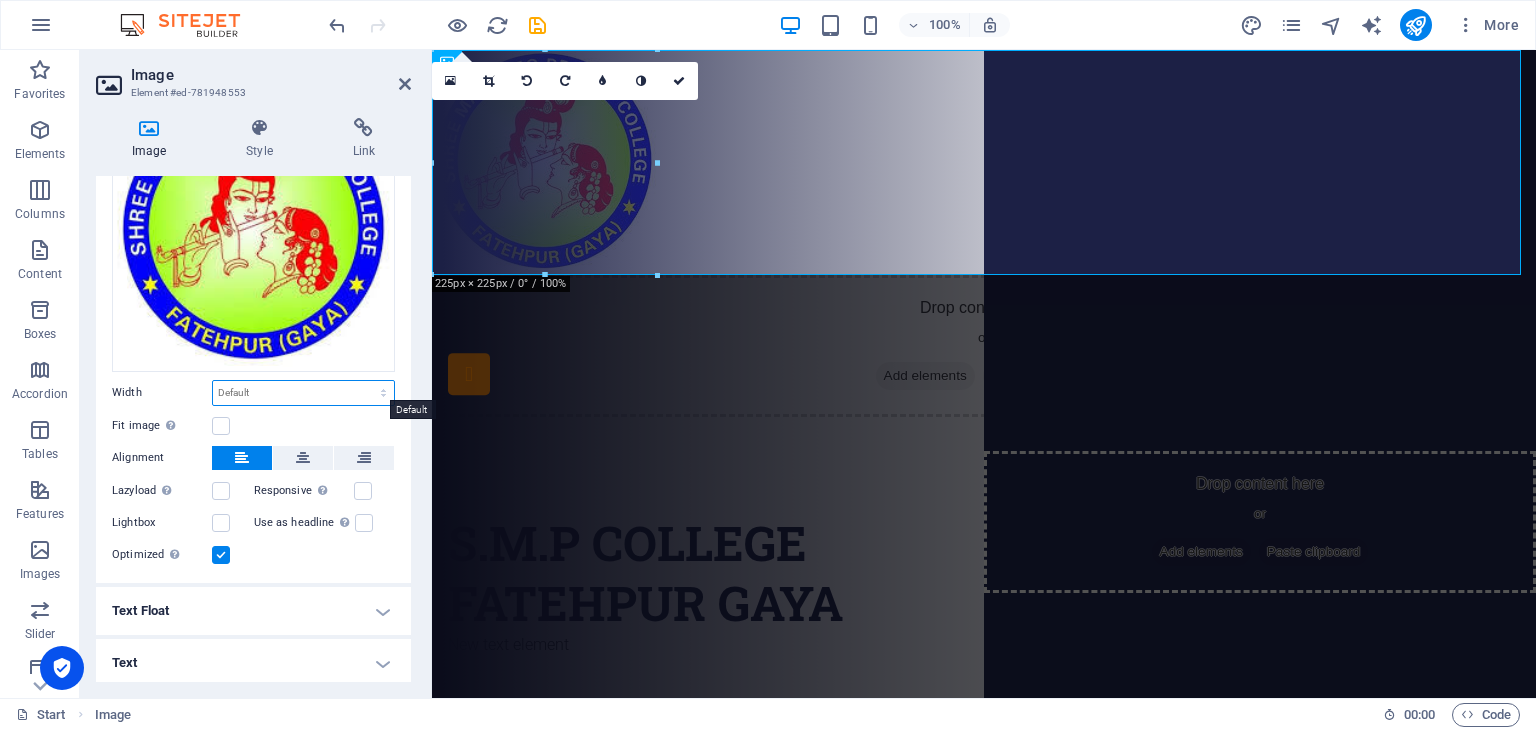 click on "Default auto px rem % em vh vw" at bounding box center [303, 393] 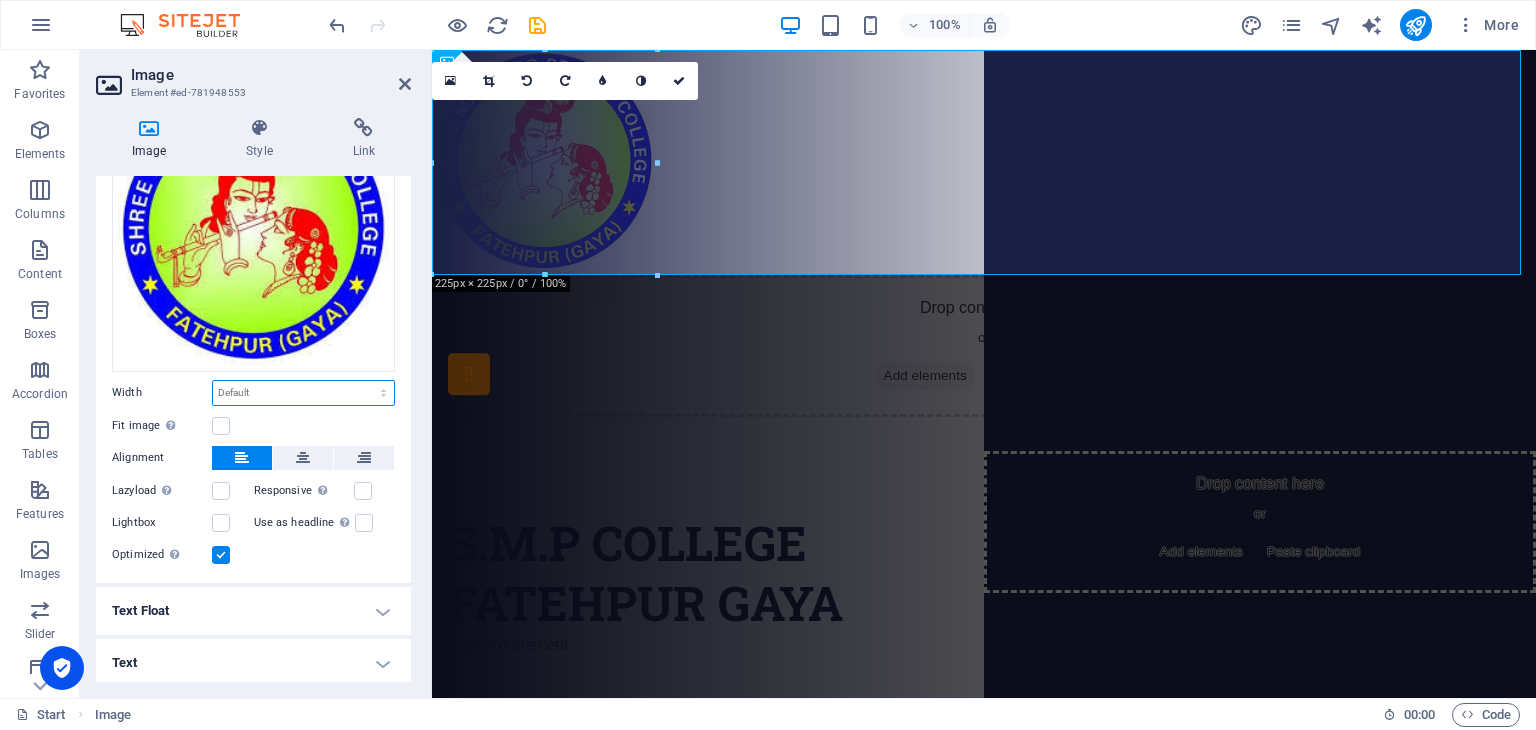 select on "px" 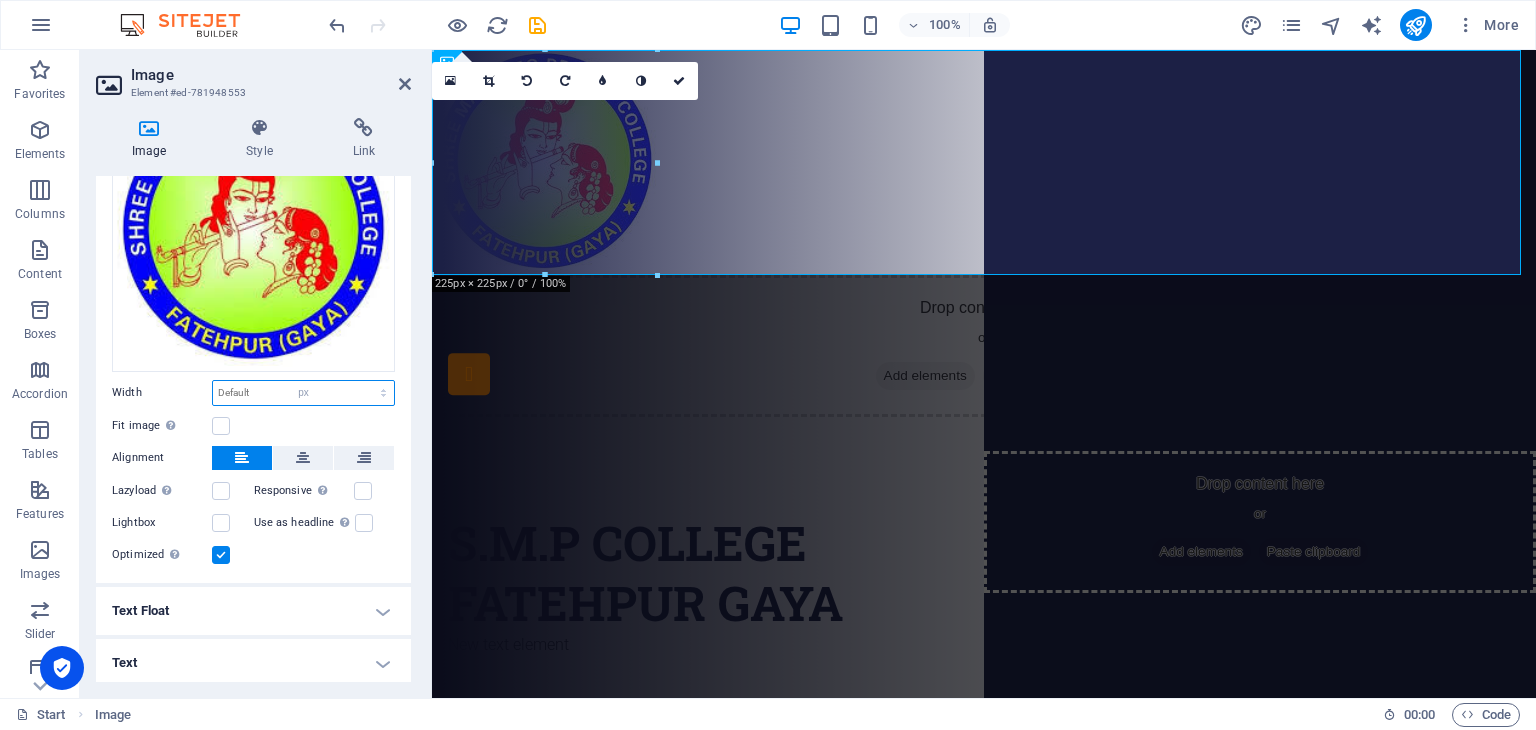 click on "Default auto px rem % em vh vw" at bounding box center [303, 393] 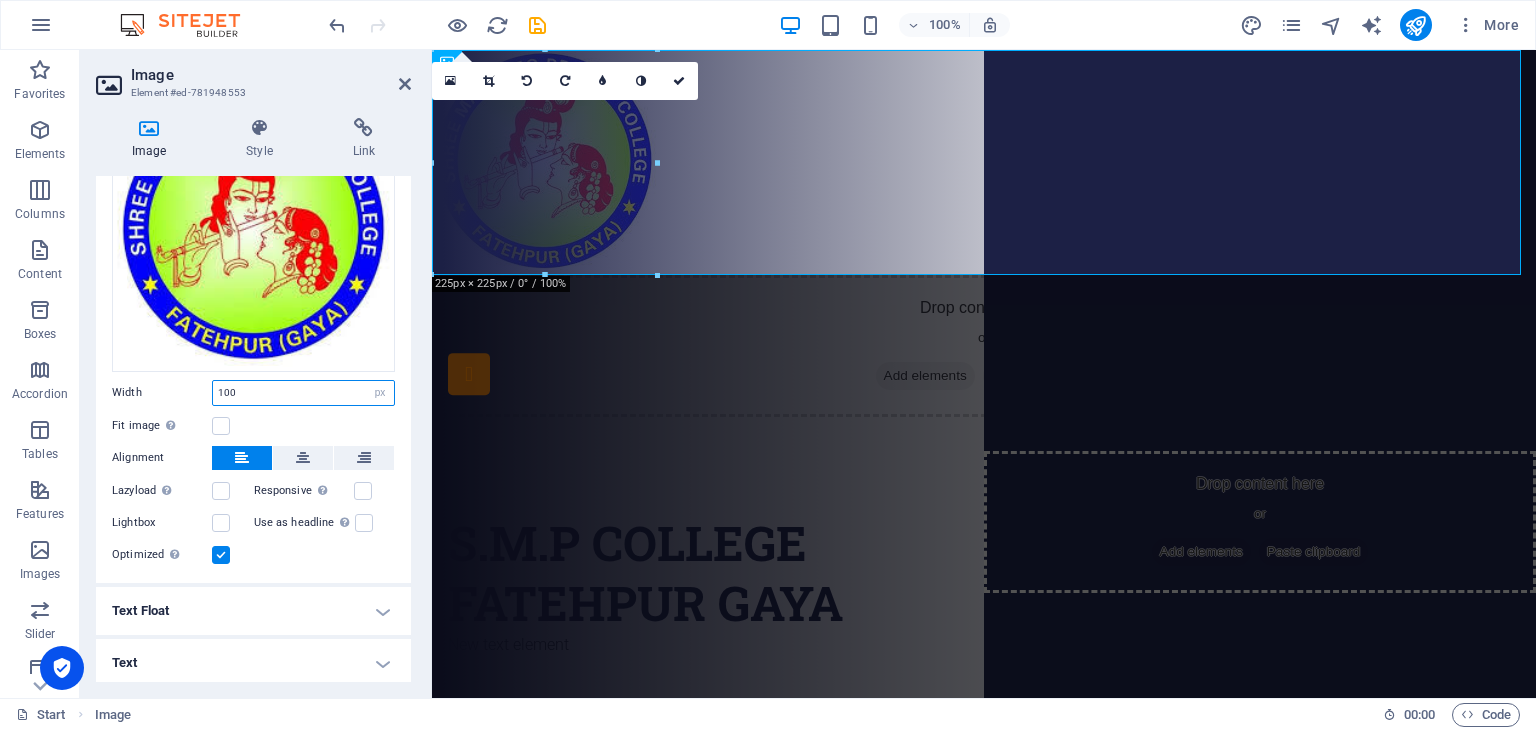 type on "100" 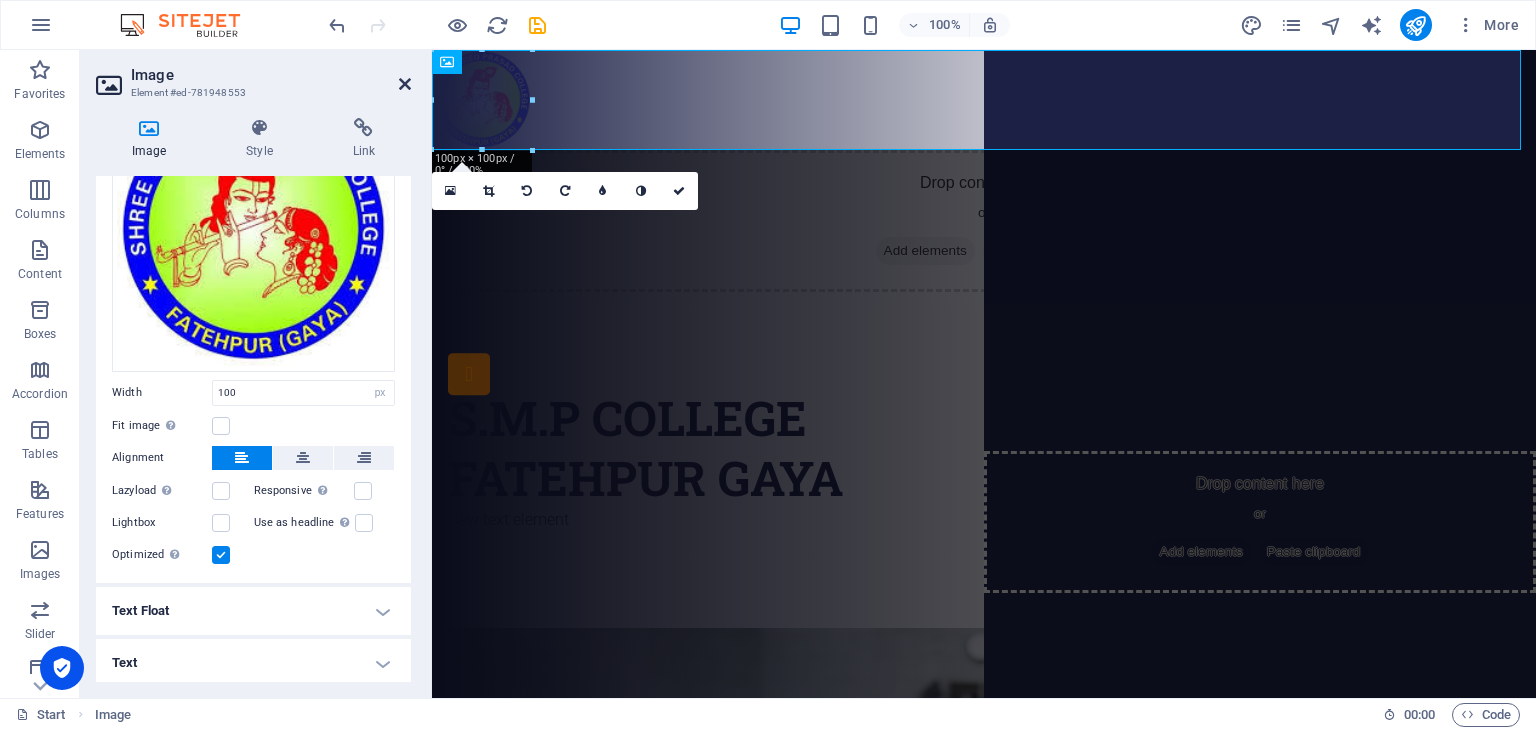 click at bounding box center [405, 84] 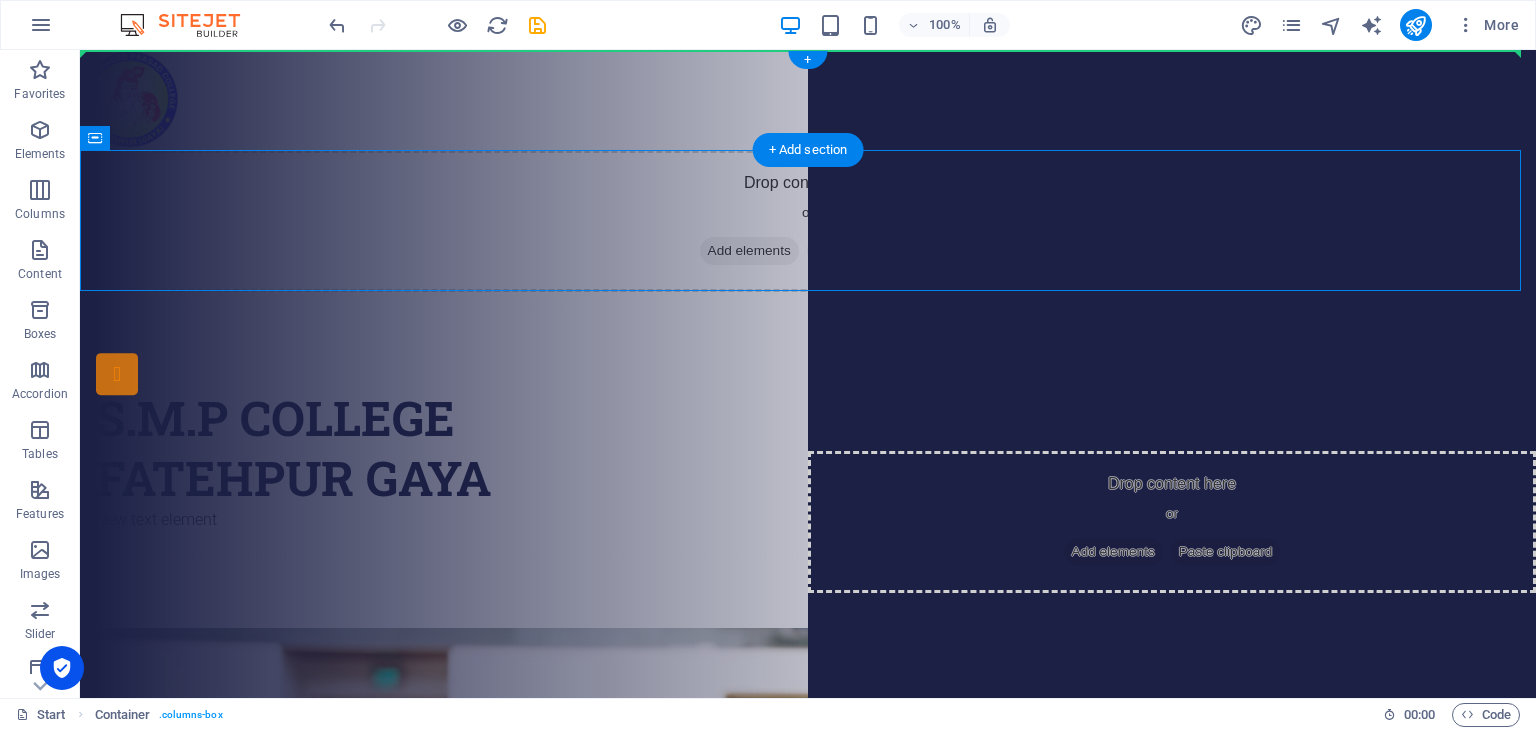 drag, startPoint x: 747, startPoint y: 196, endPoint x: 795, endPoint y: 97, distance: 110.02273 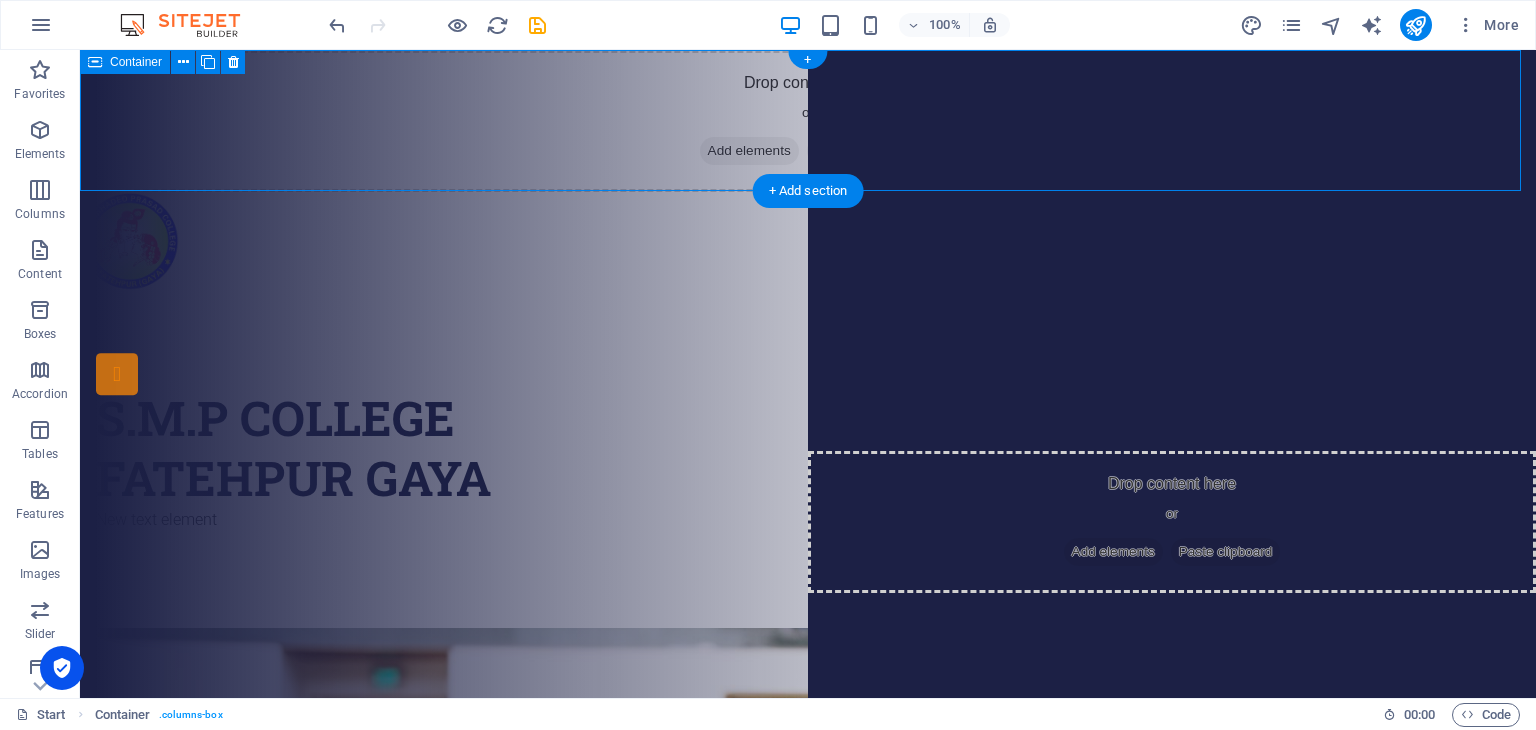 click on "Drop content here or  Add elements  Paste clipboard" at bounding box center [808, 121] 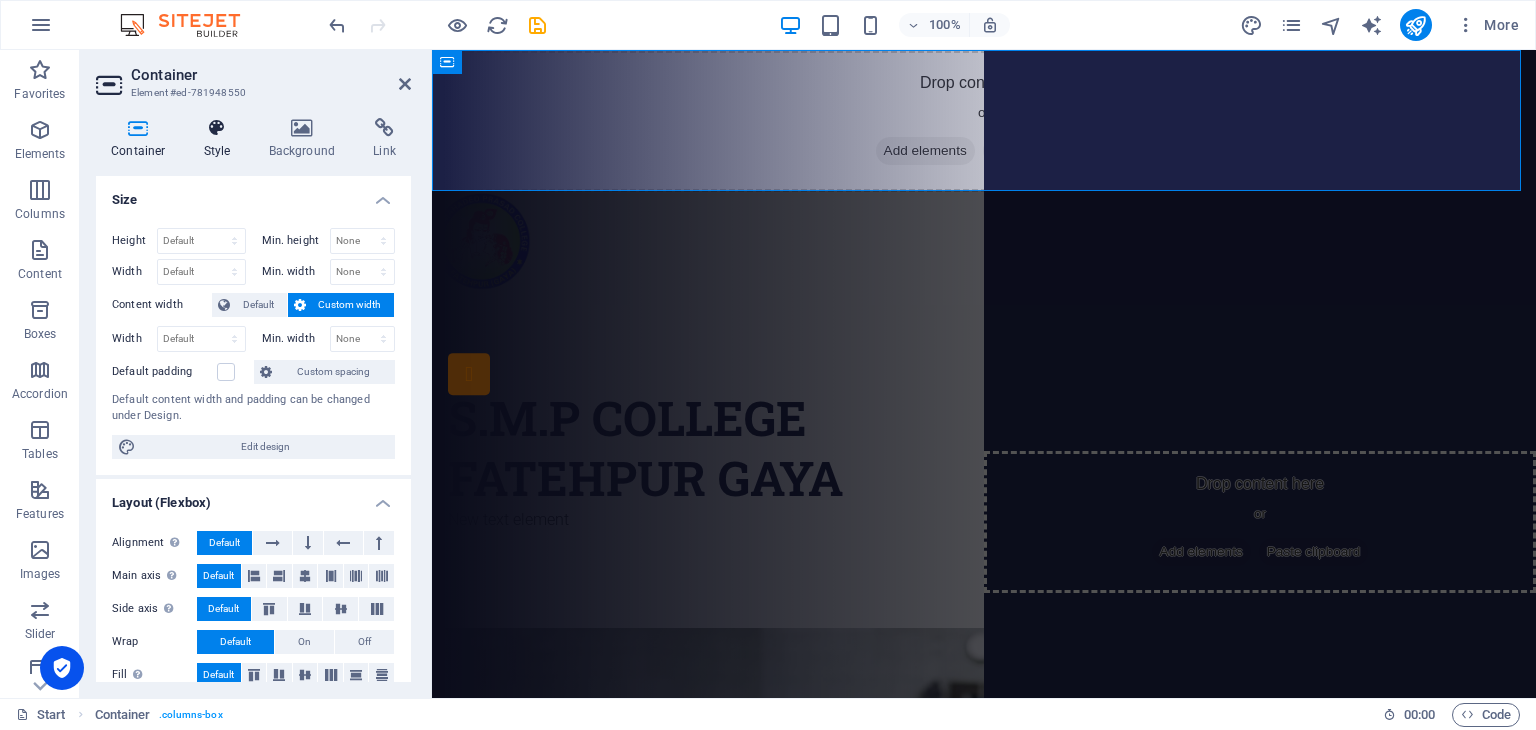 click on "Style" at bounding box center (221, 139) 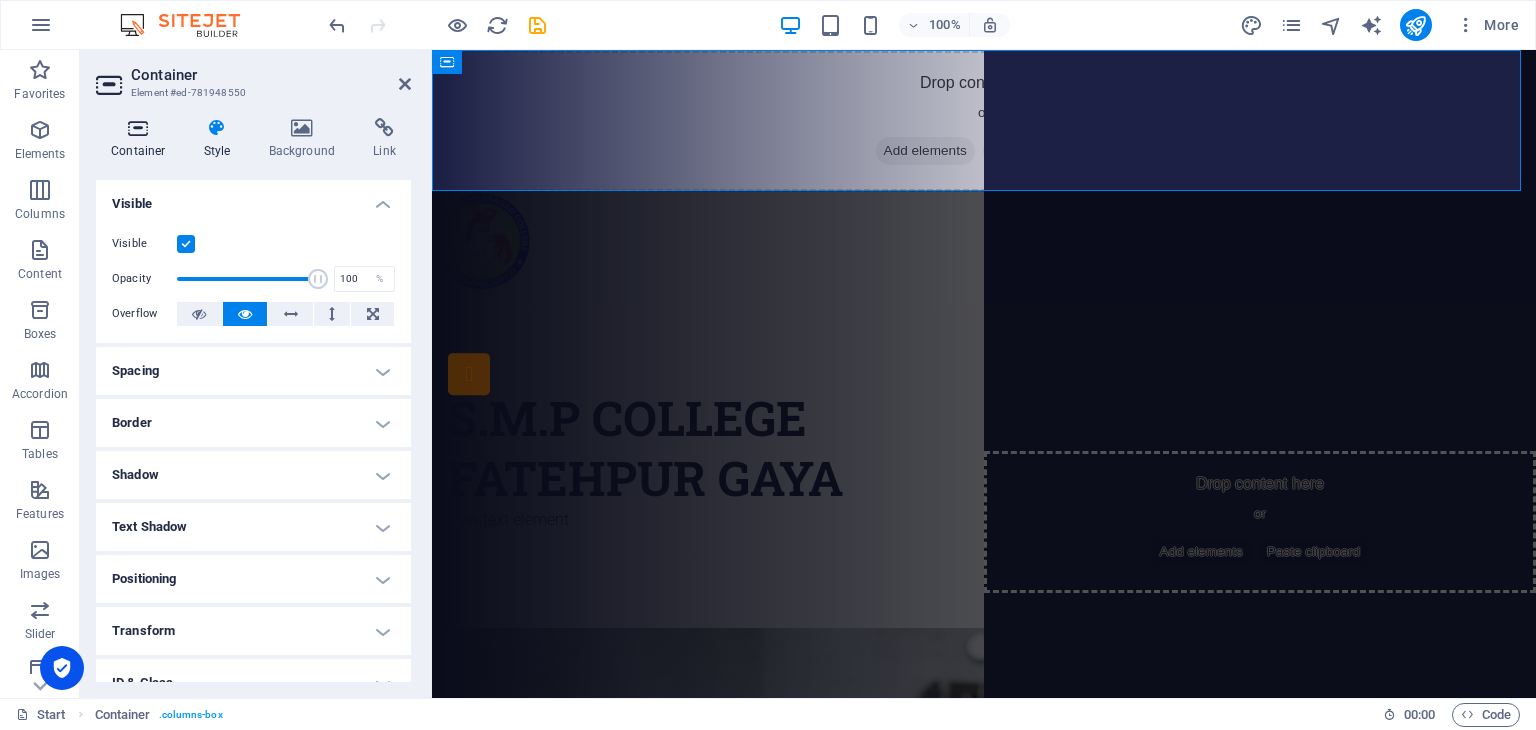 click at bounding box center (138, 128) 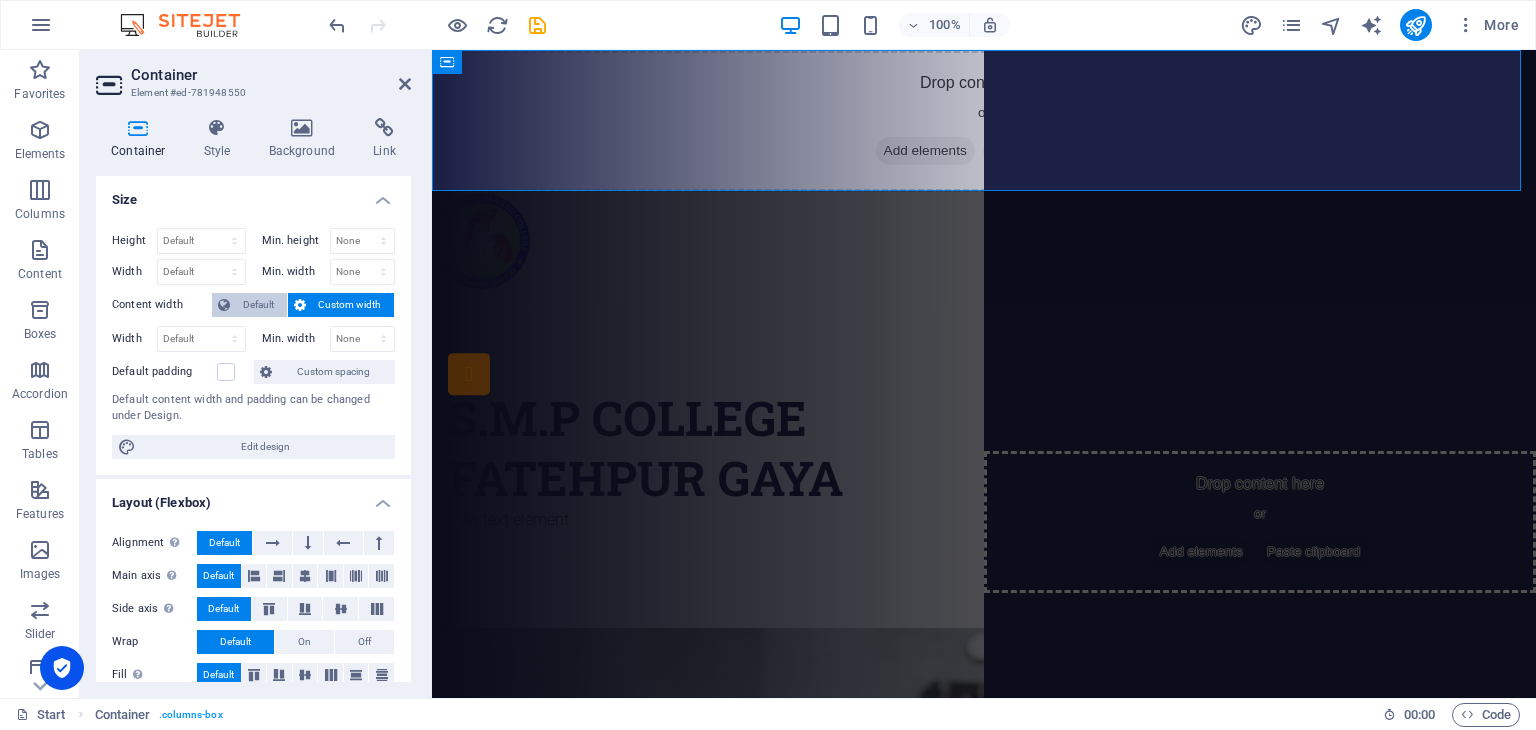 click on "Default" at bounding box center (258, 305) 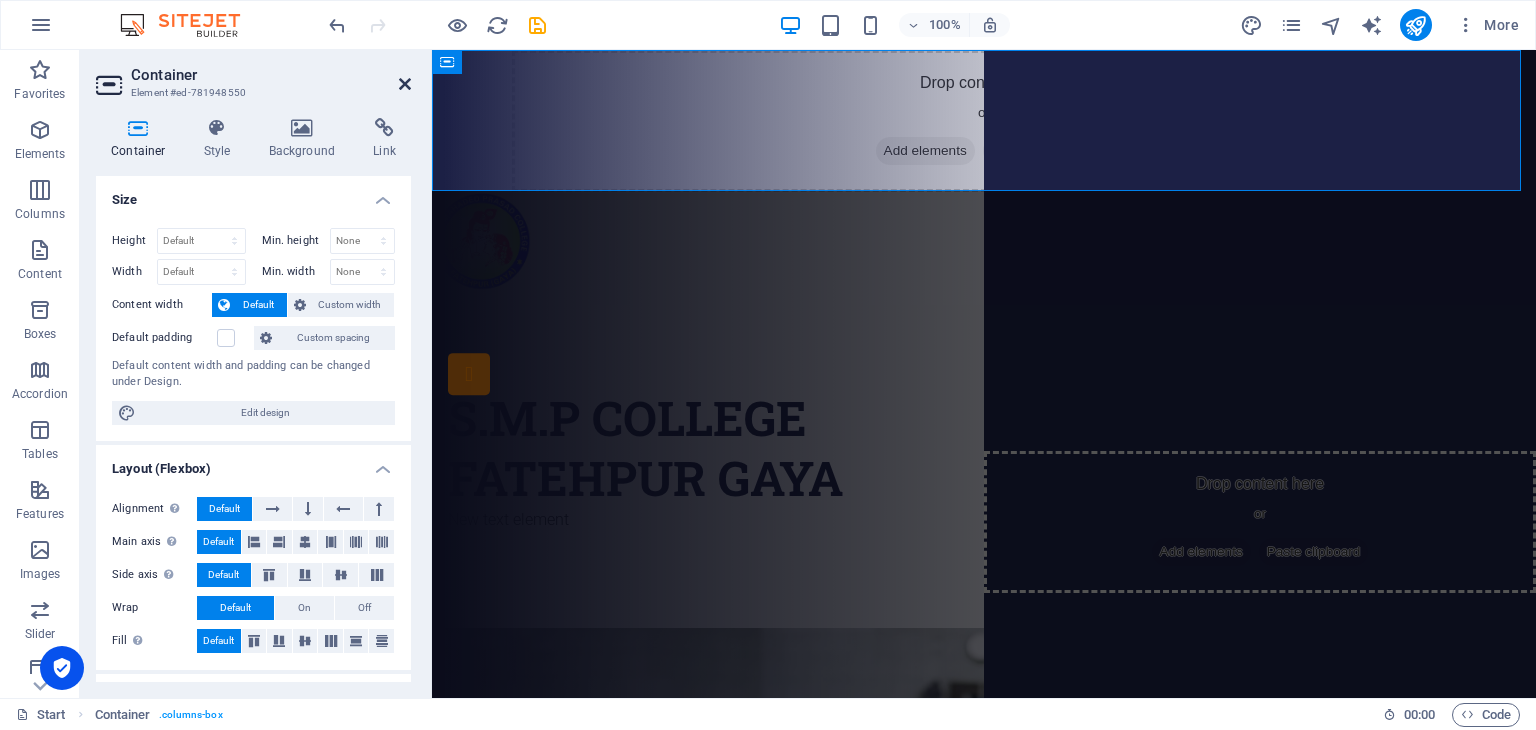 click at bounding box center [405, 84] 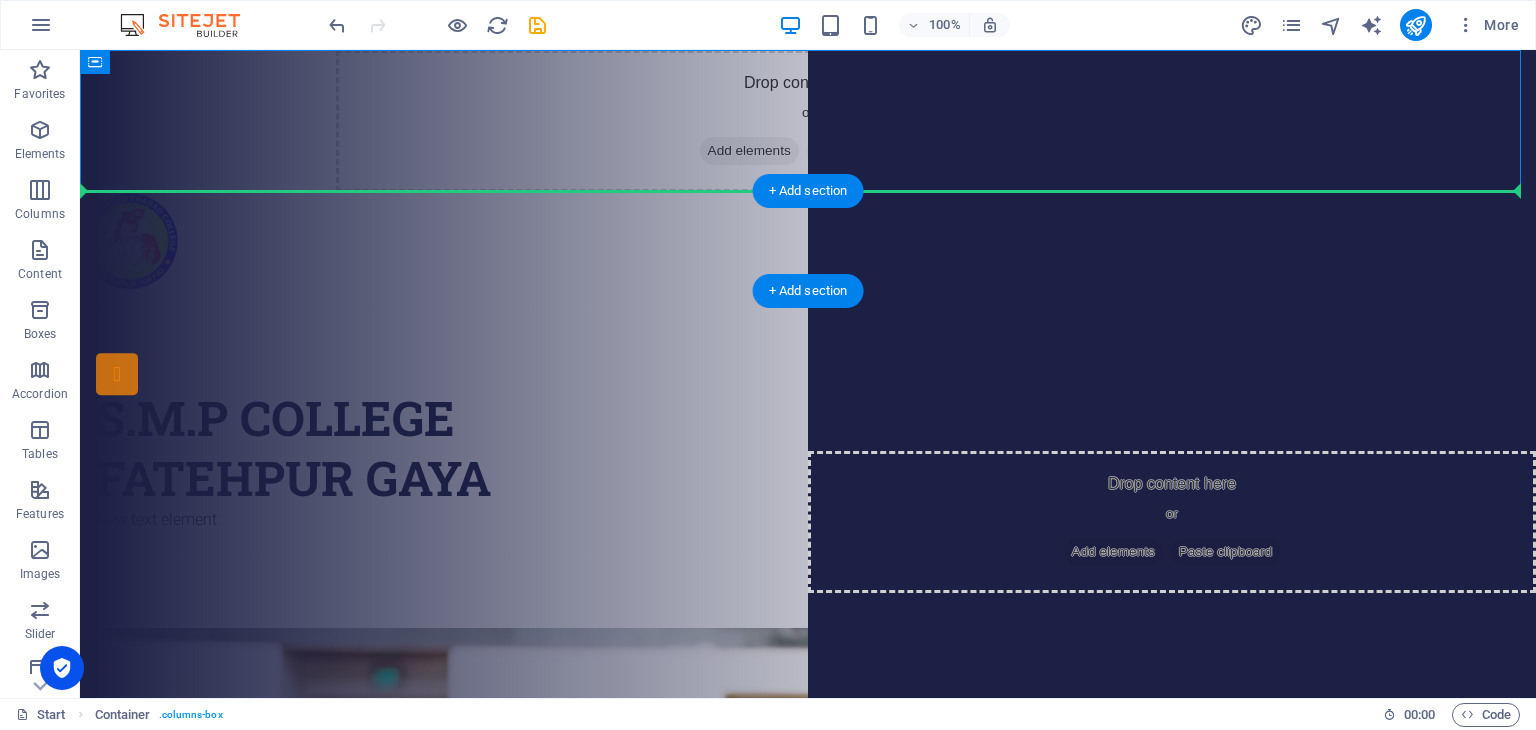 drag, startPoint x: 462, startPoint y: 103, endPoint x: 440, endPoint y: 214, distance: 113.15918 